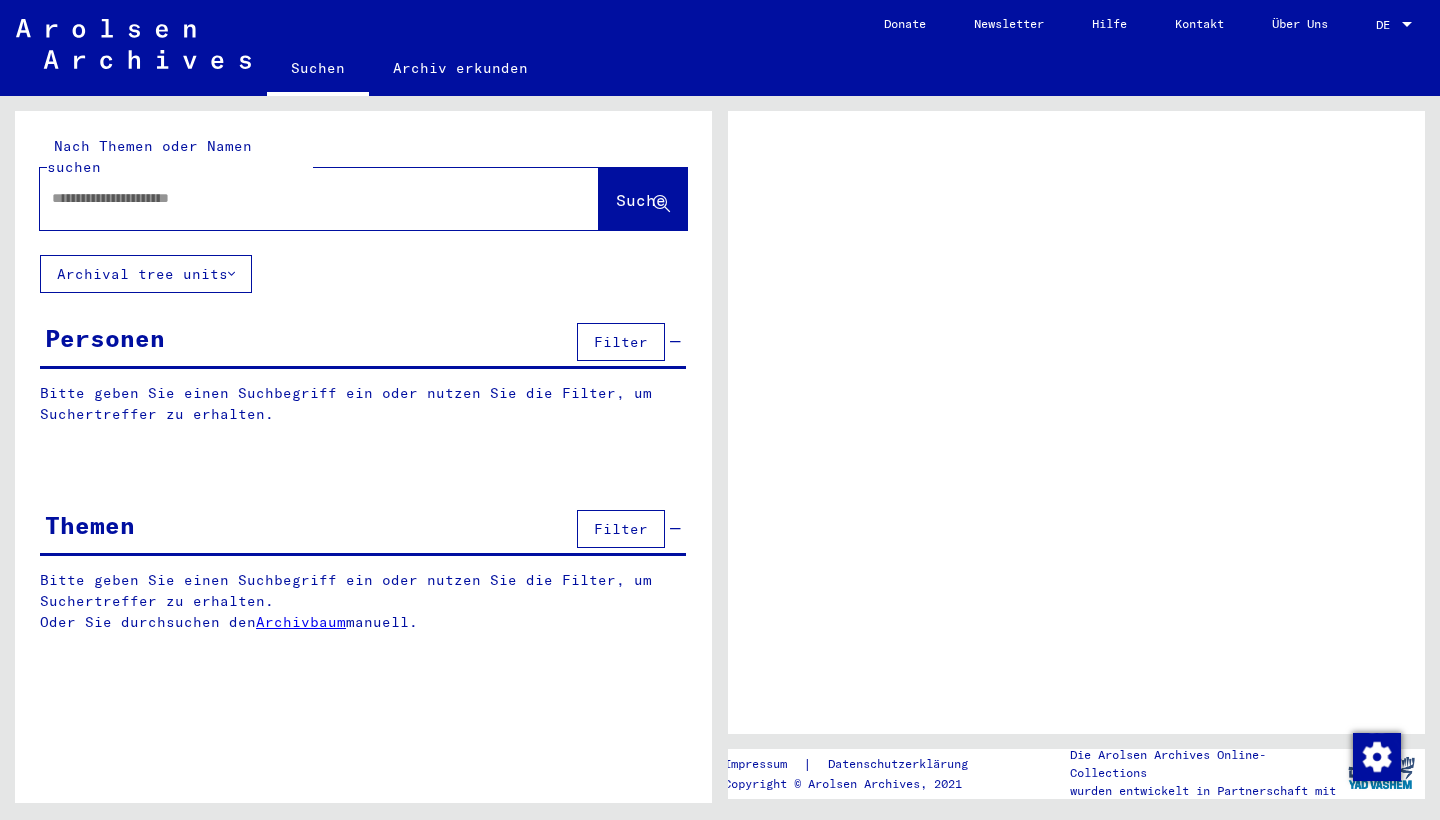 scroll, scrollTop: 0, scrollLeft: 0, axis: both 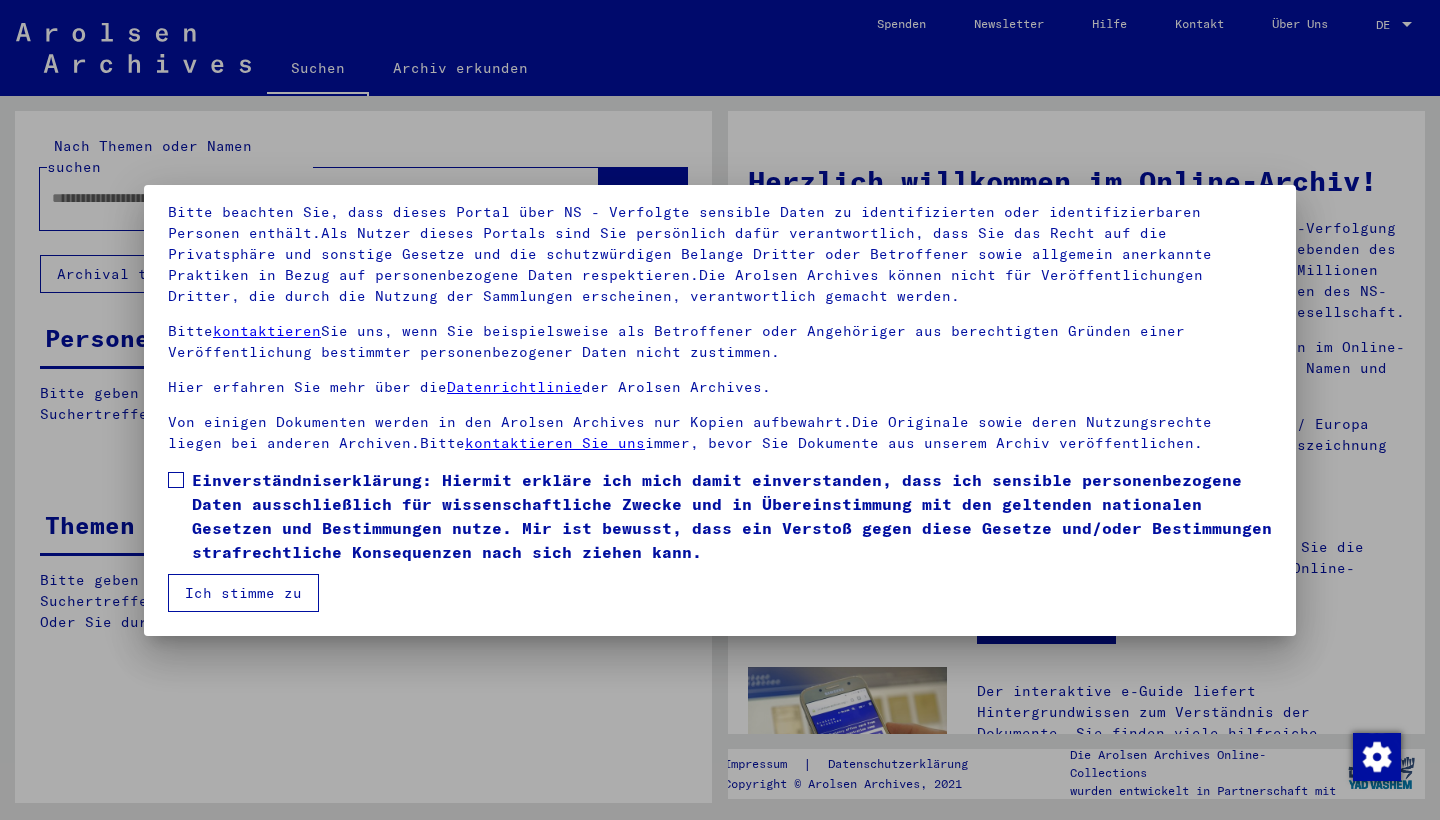 click on "Ich stimme zu" at bounding box center [243, 593] 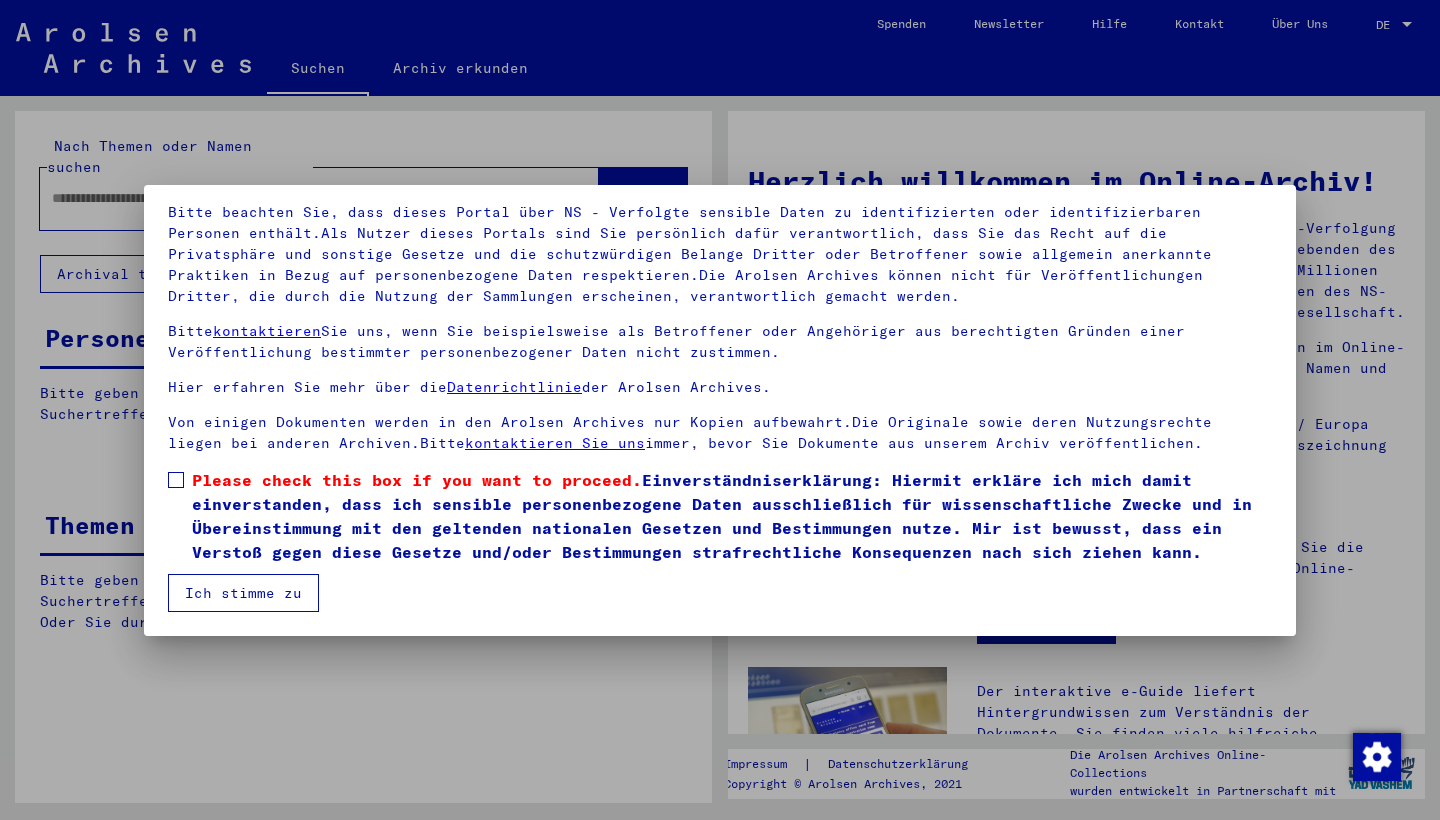 click on "Please check this box if you want to proceed." at bounding box center (417, 480) 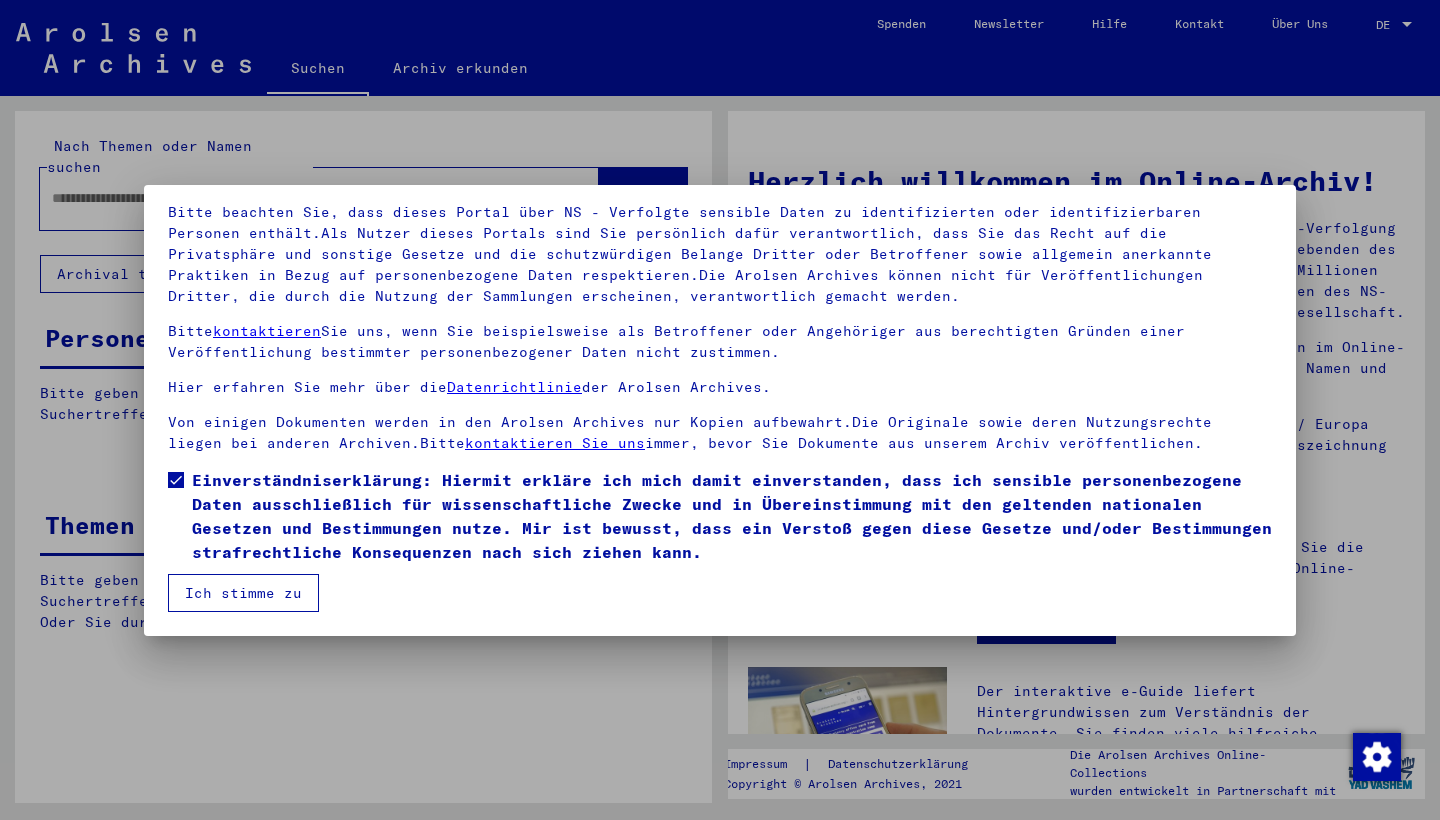 click on "Ich stimme zu" at bounding box center (243, 593) 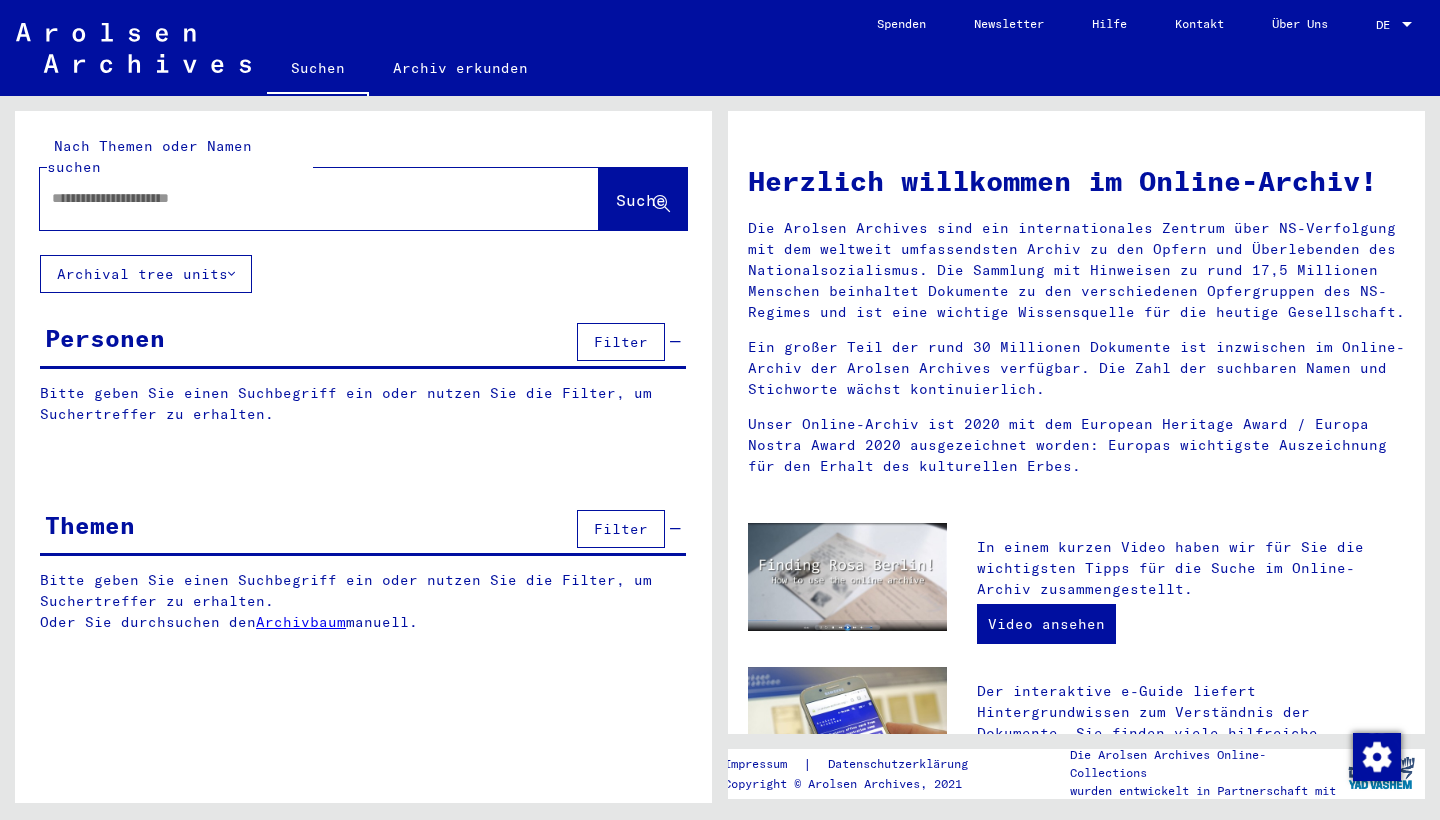 click at bounding box center (295, 198) 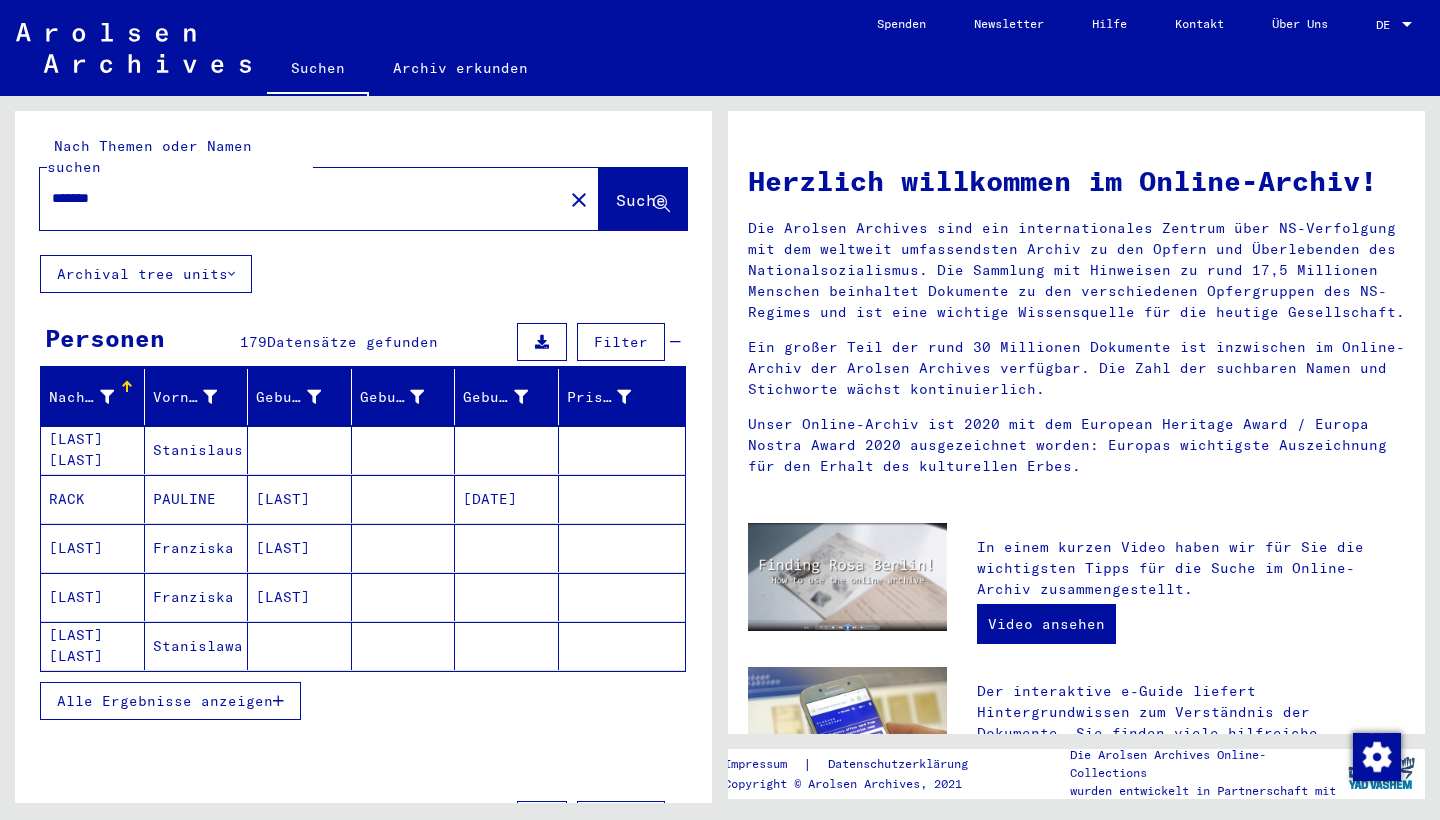 scroll, scrollTop: 14, scrollLeft: 0, axis: vertical 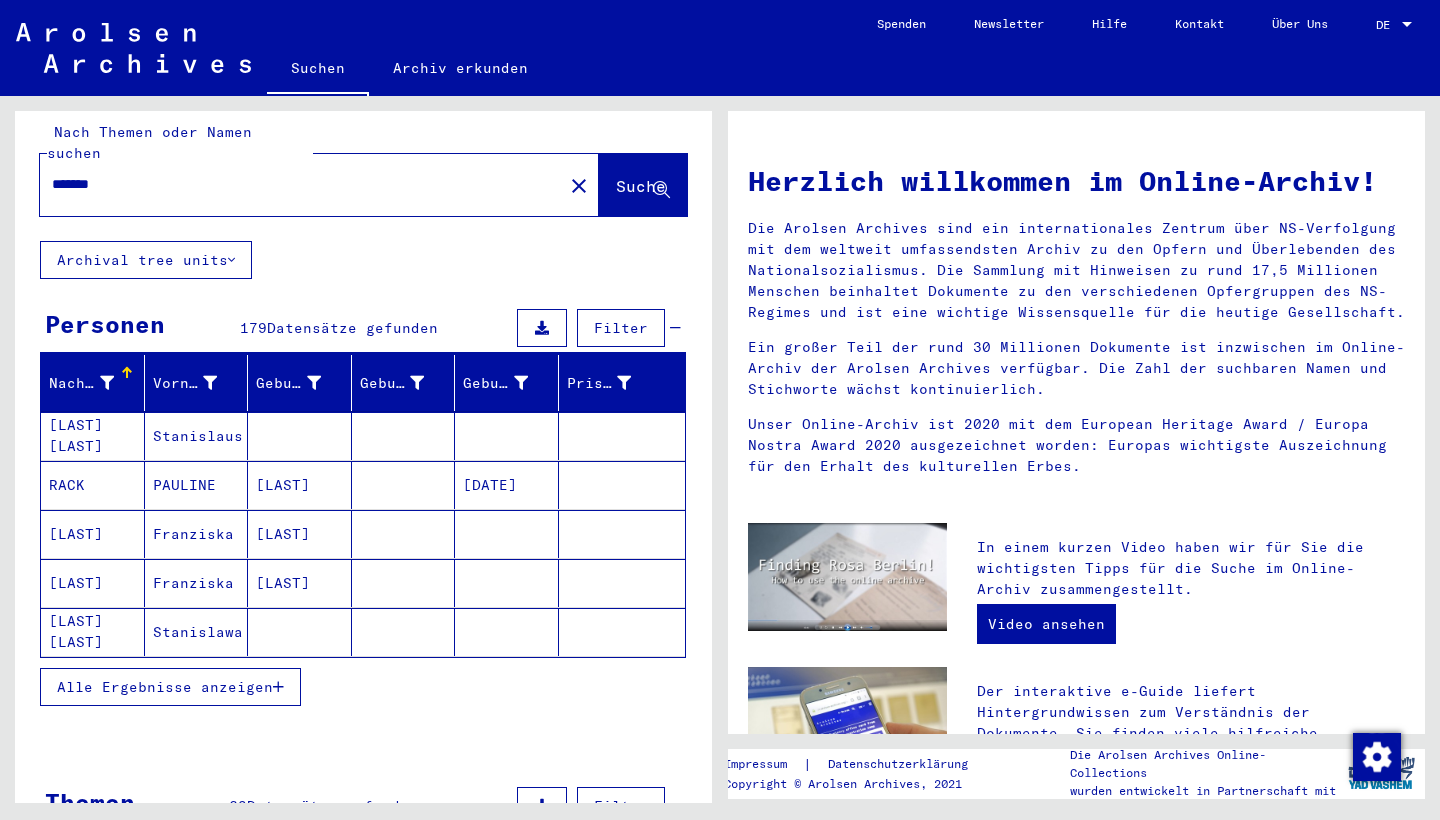 click on "[LAST]" at bounding box center [300, 632] 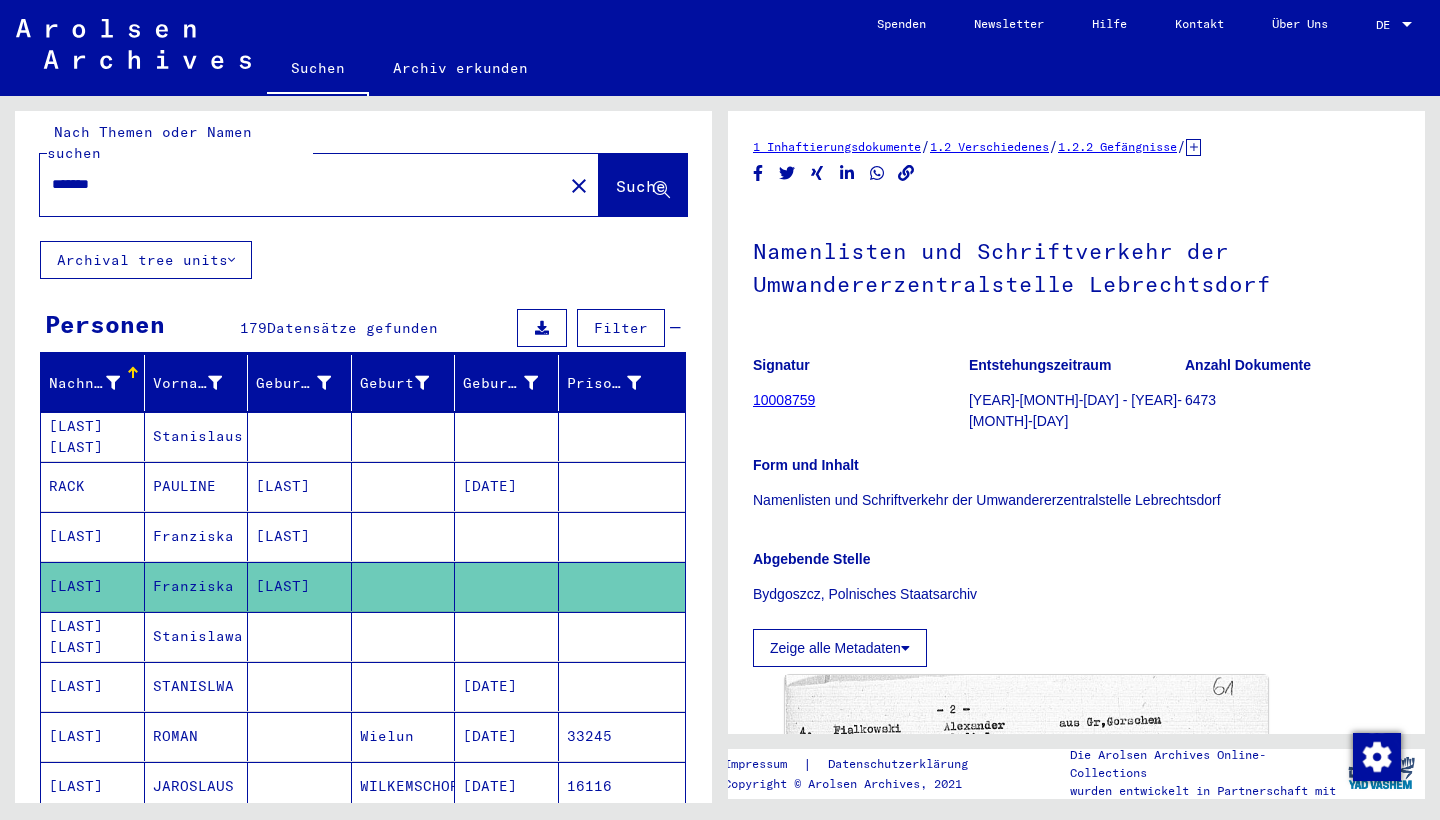 scroll, scrollTop: 0, scrollLeft: 0, axis: both 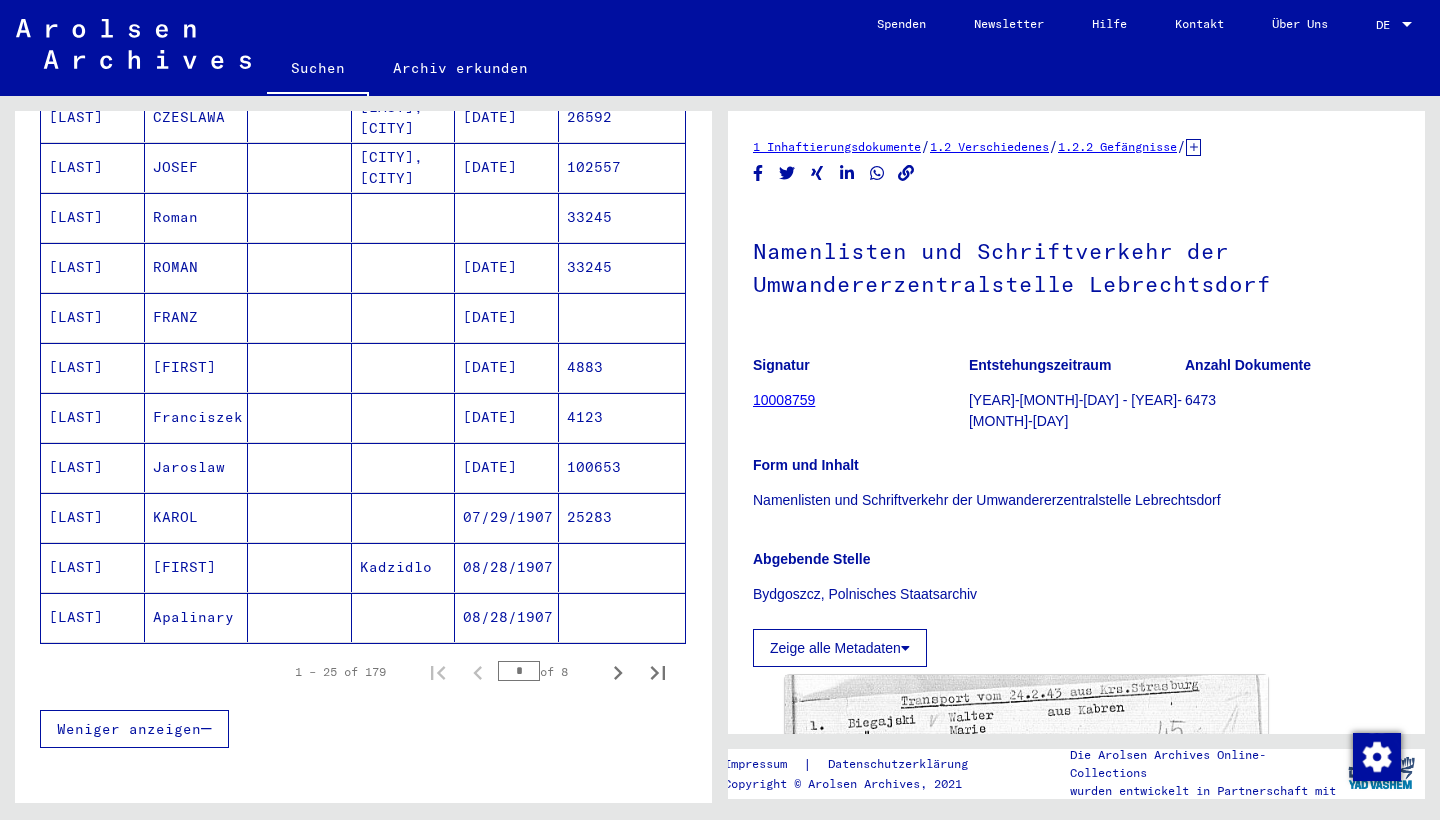 click on "Apalinary" 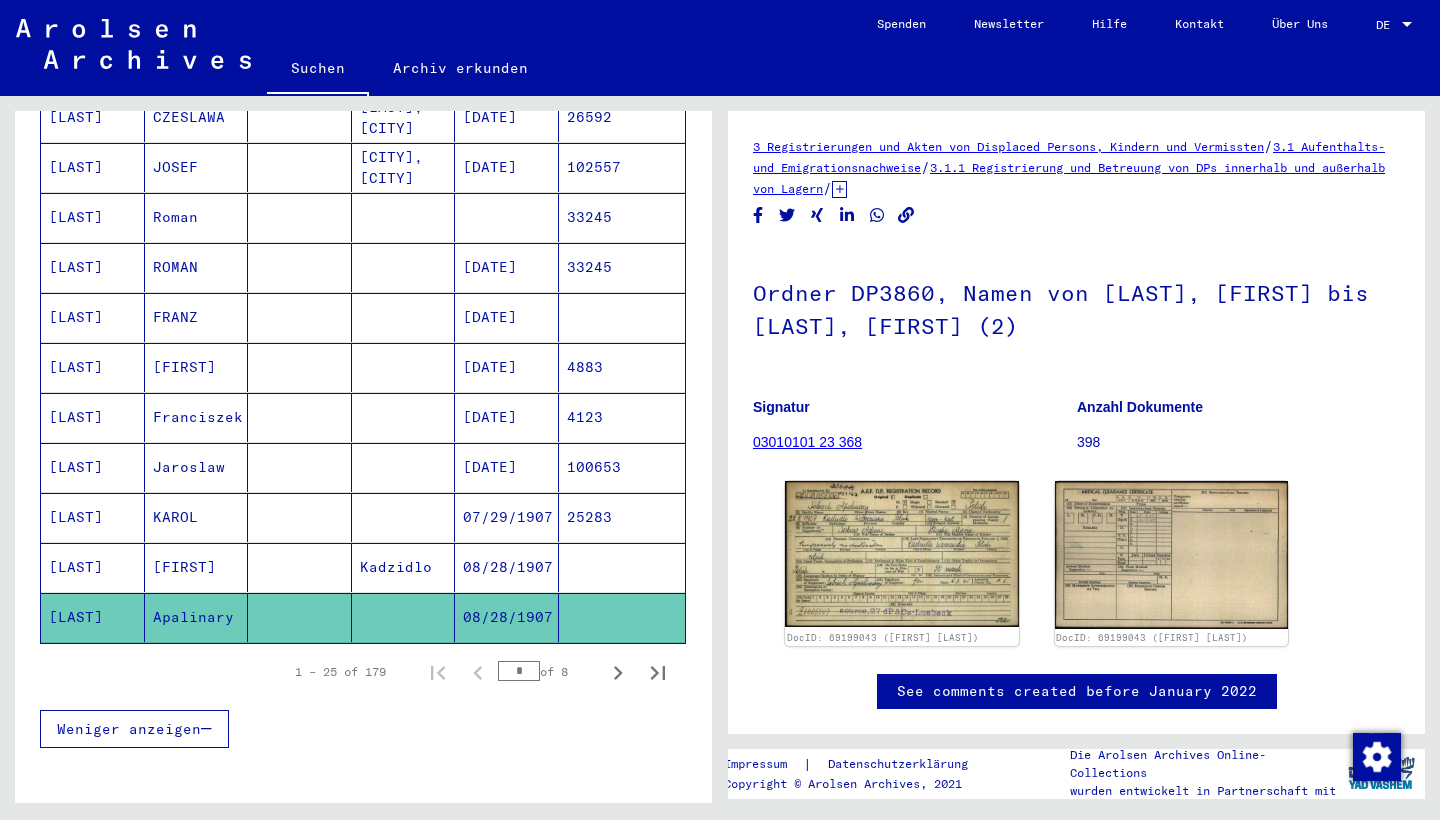 click on "[FIRST]" at bounding box center (197, 617) 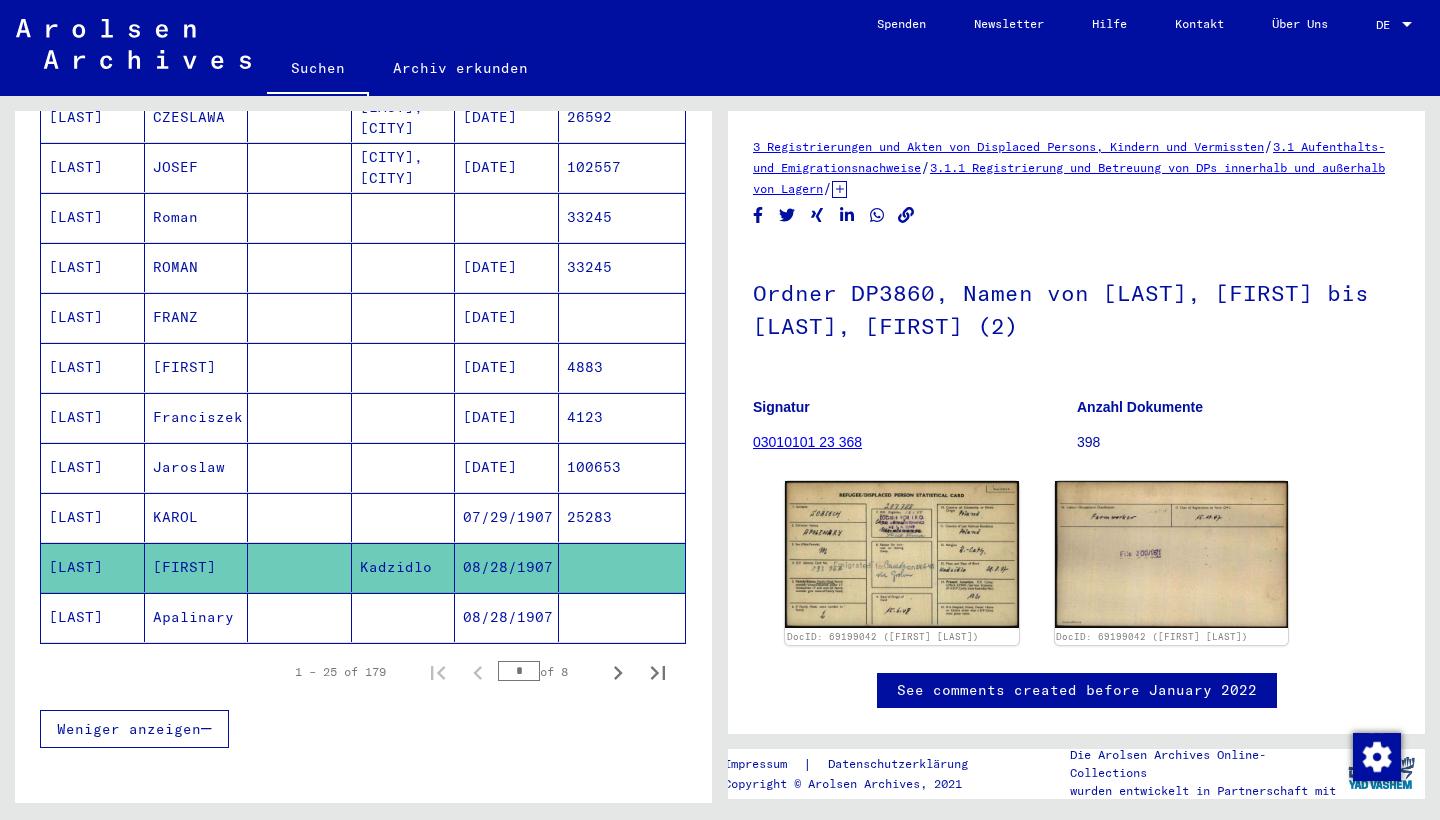 click on "KAROL" at bounding box center (197, 567) 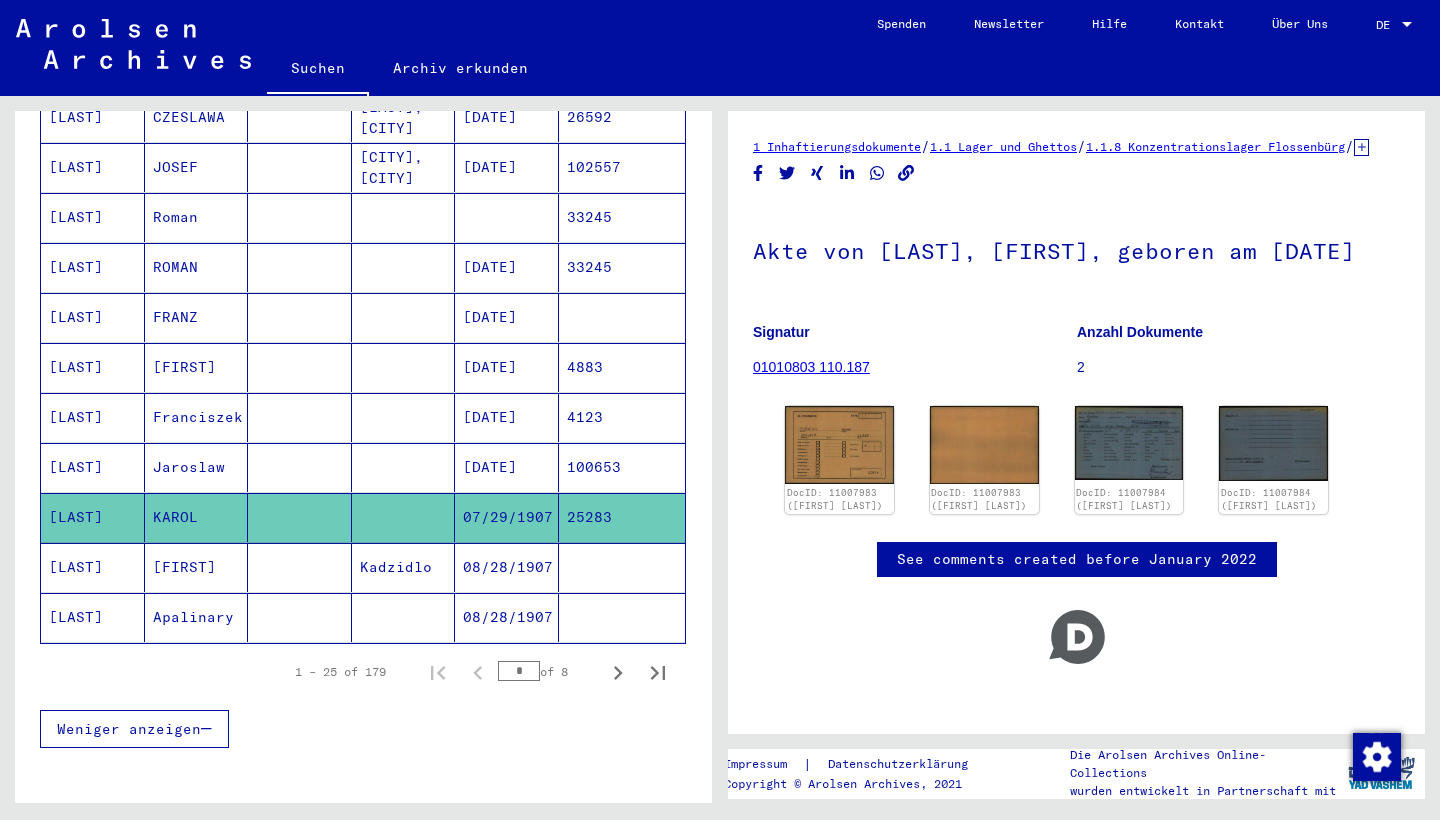 click on "Jaroslaw" at bounding box center (197, 517) 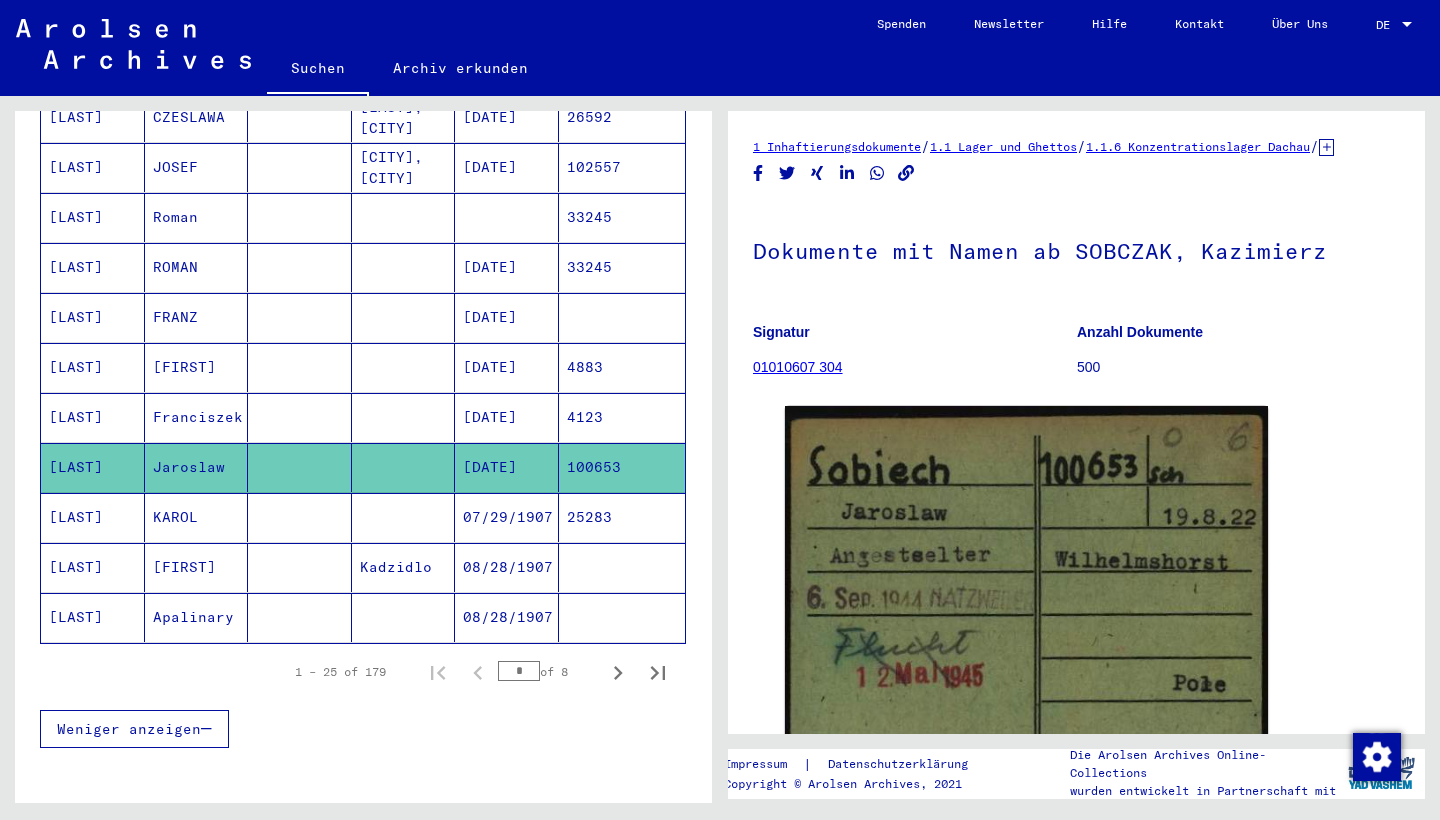 click on "KAROL" at bounding box center (197, 567) 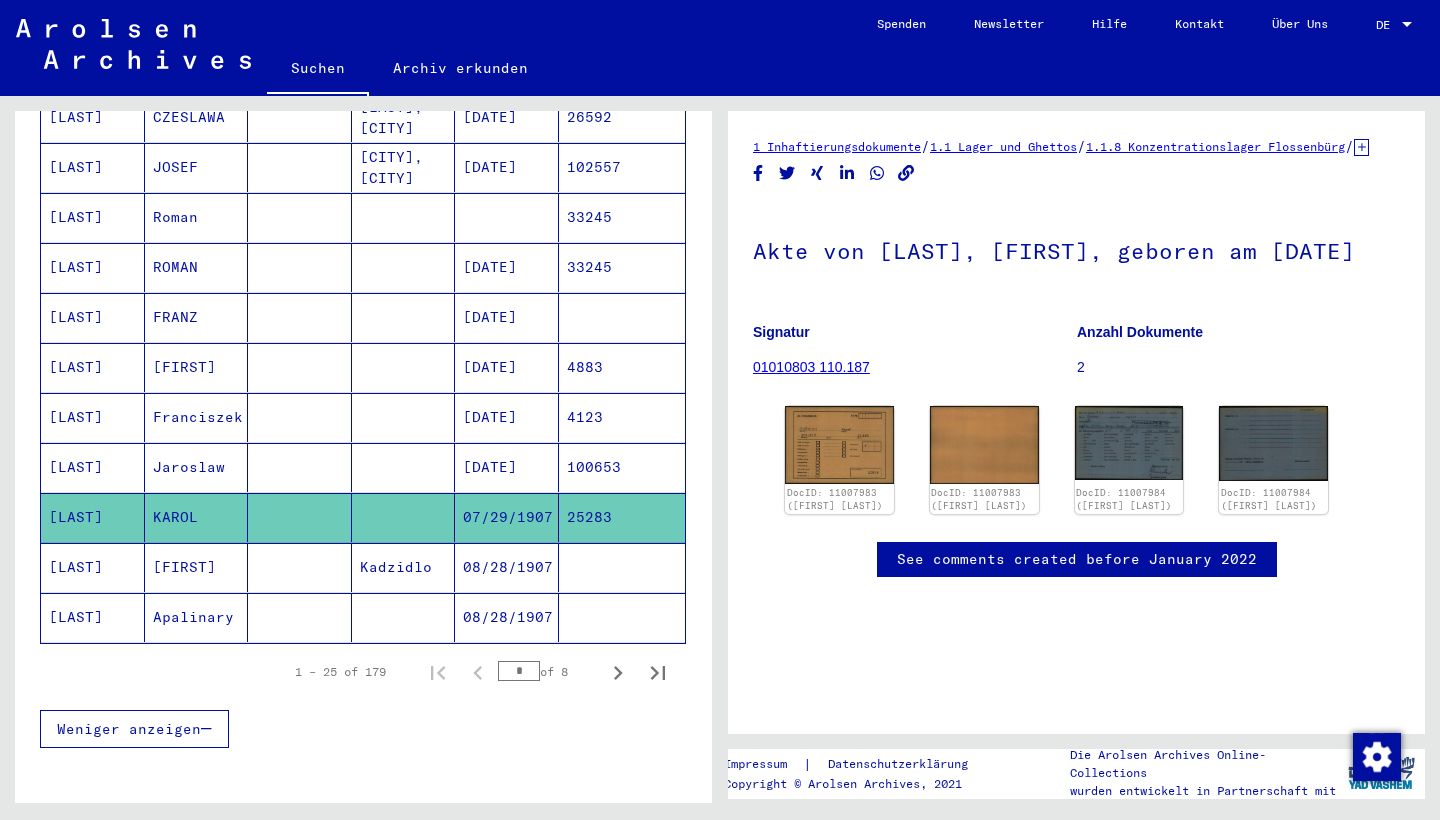 click on "Jaroslaw" at bounding box center [197, 517] 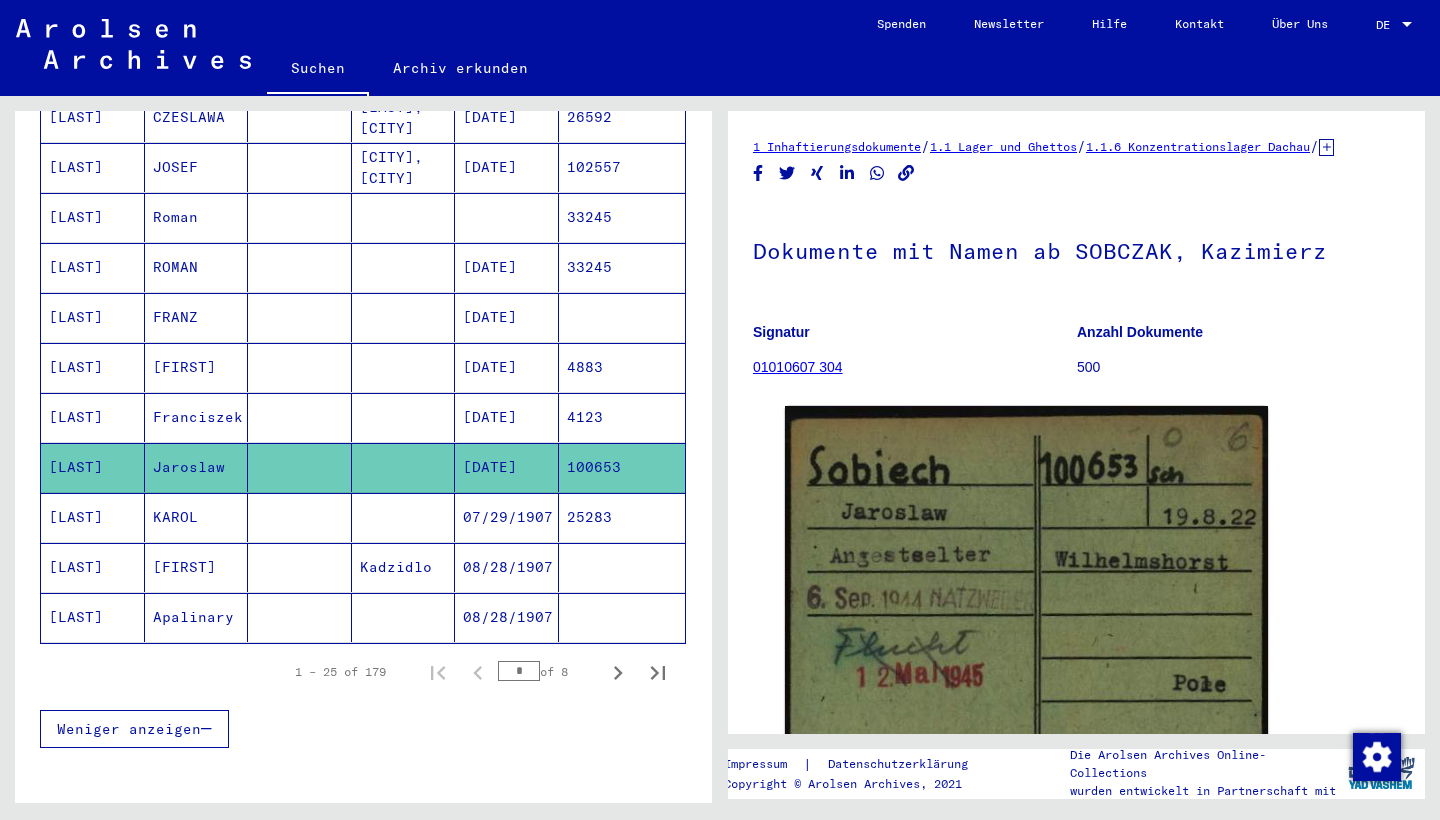 scroll, scrollTop: 0, scrollLeft: 0, axis: both 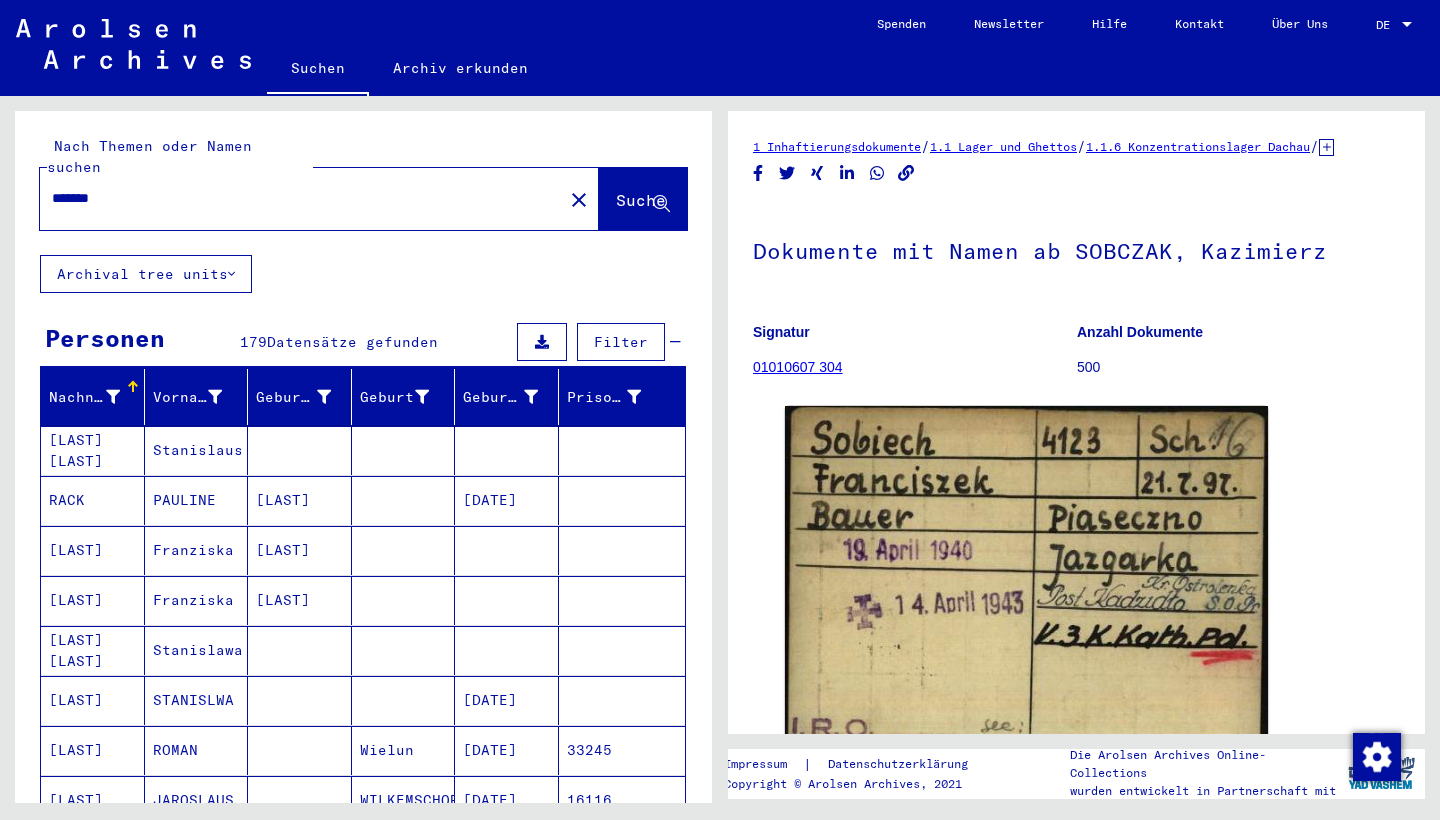 click on "*******" at bounding box center [301, 198] 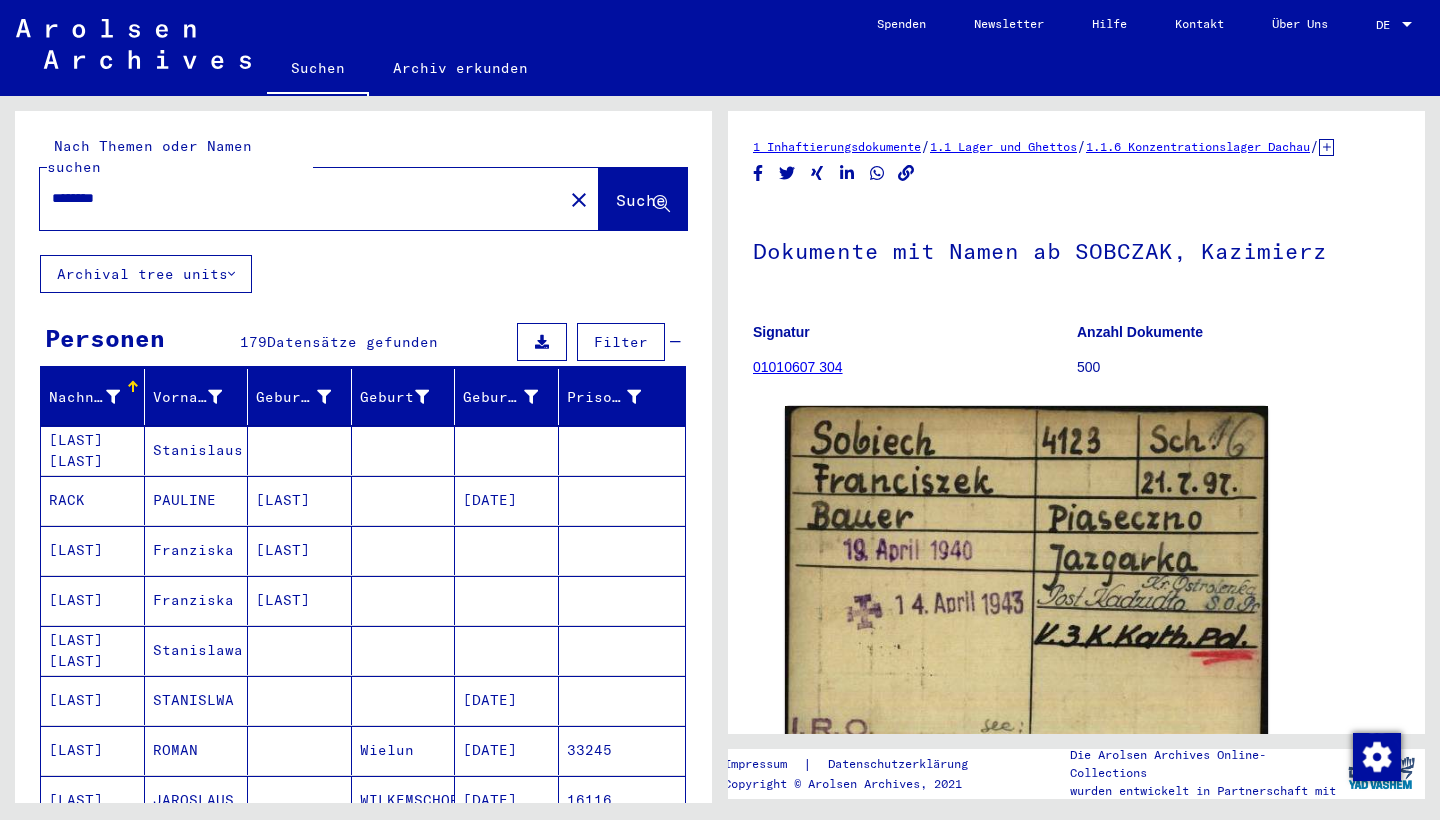 type on "********" 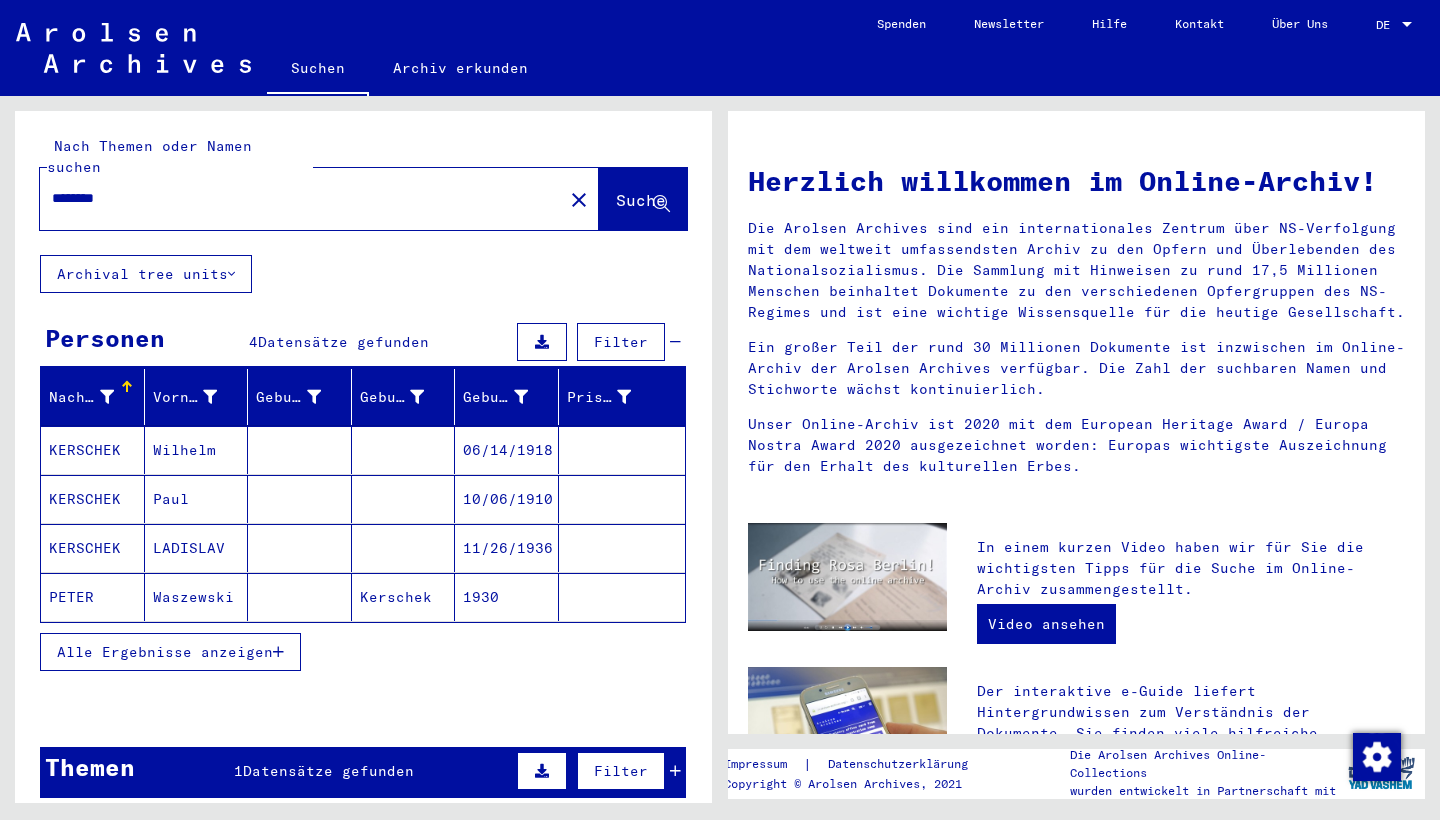 click on "Wilhelm" at bounding box center [197, 499] 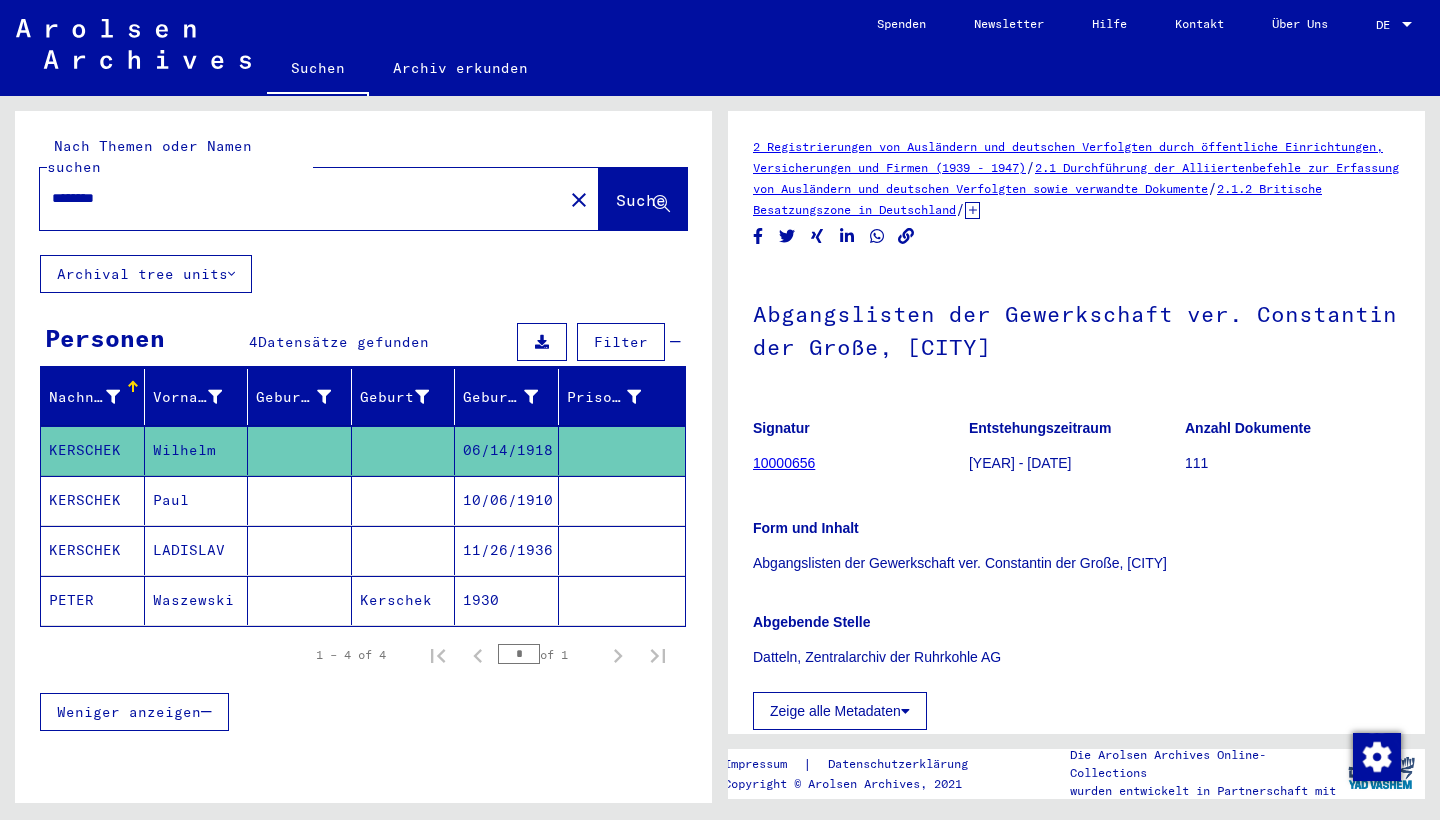 scroll, scrollTop: 0, scrollLeft: 0, axis: both 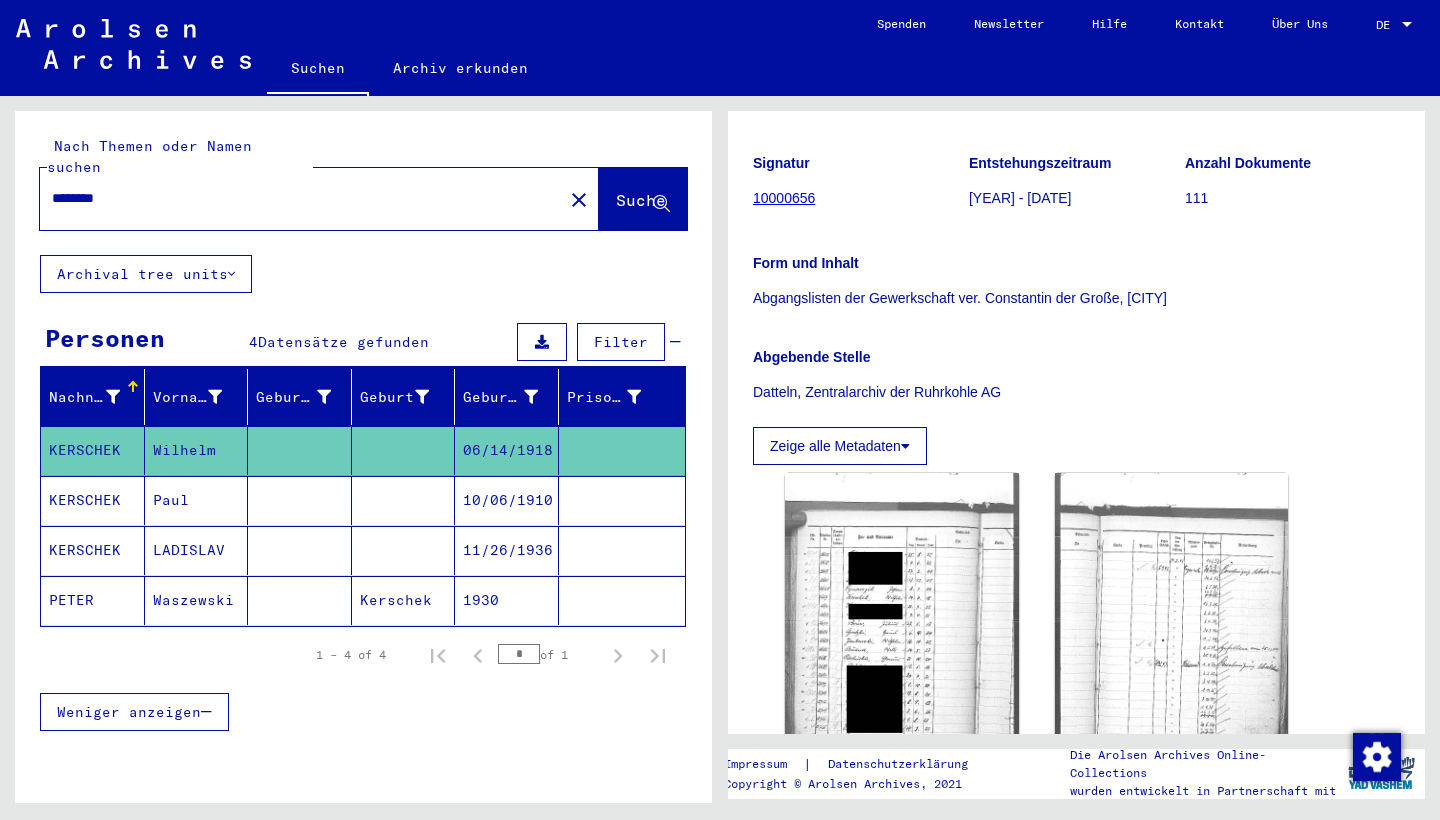 click on "Paul" at bounding box center (197, 550) 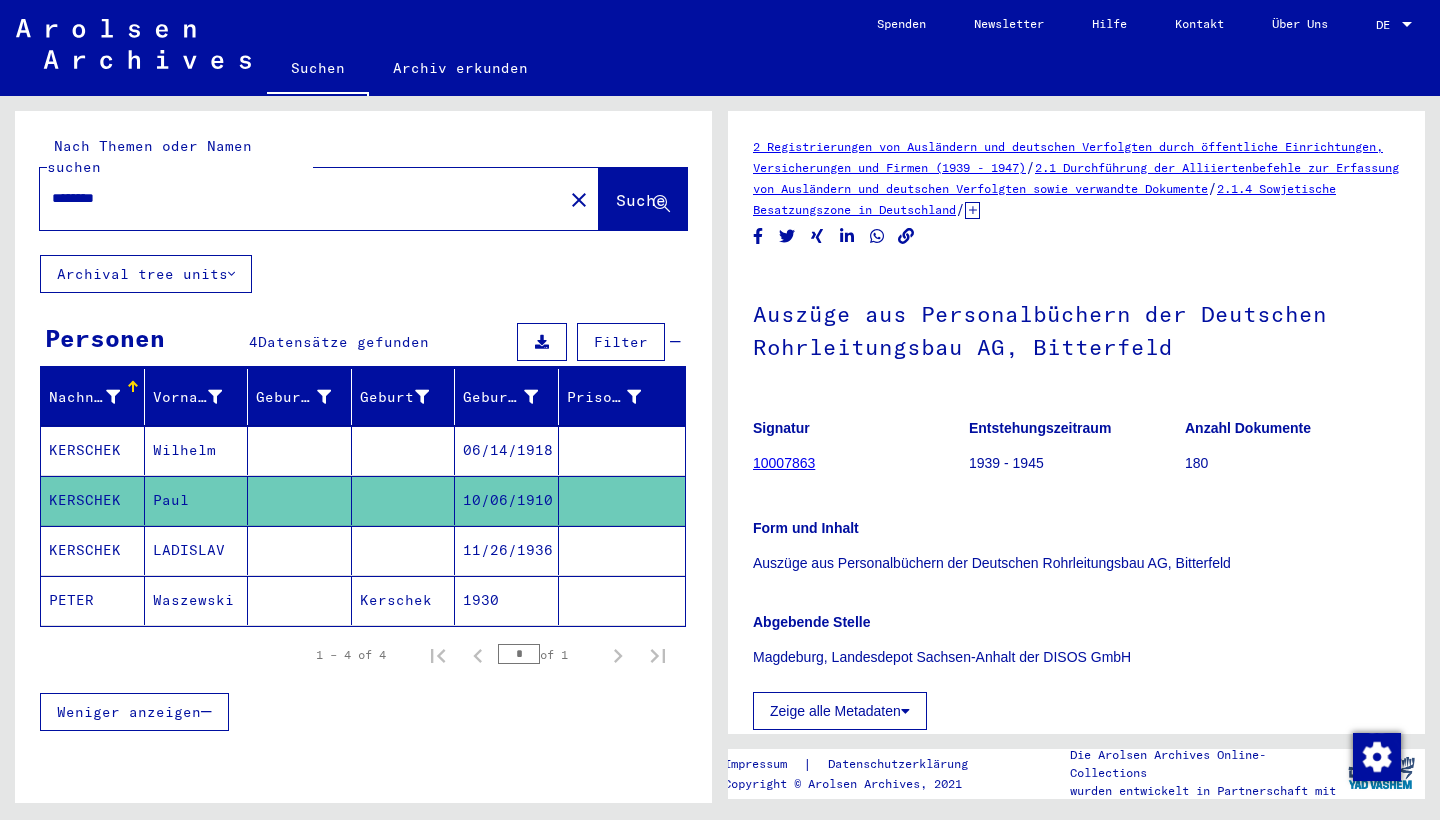 scroll, scrollTop: 0, scrollLeft: 0, axis: both 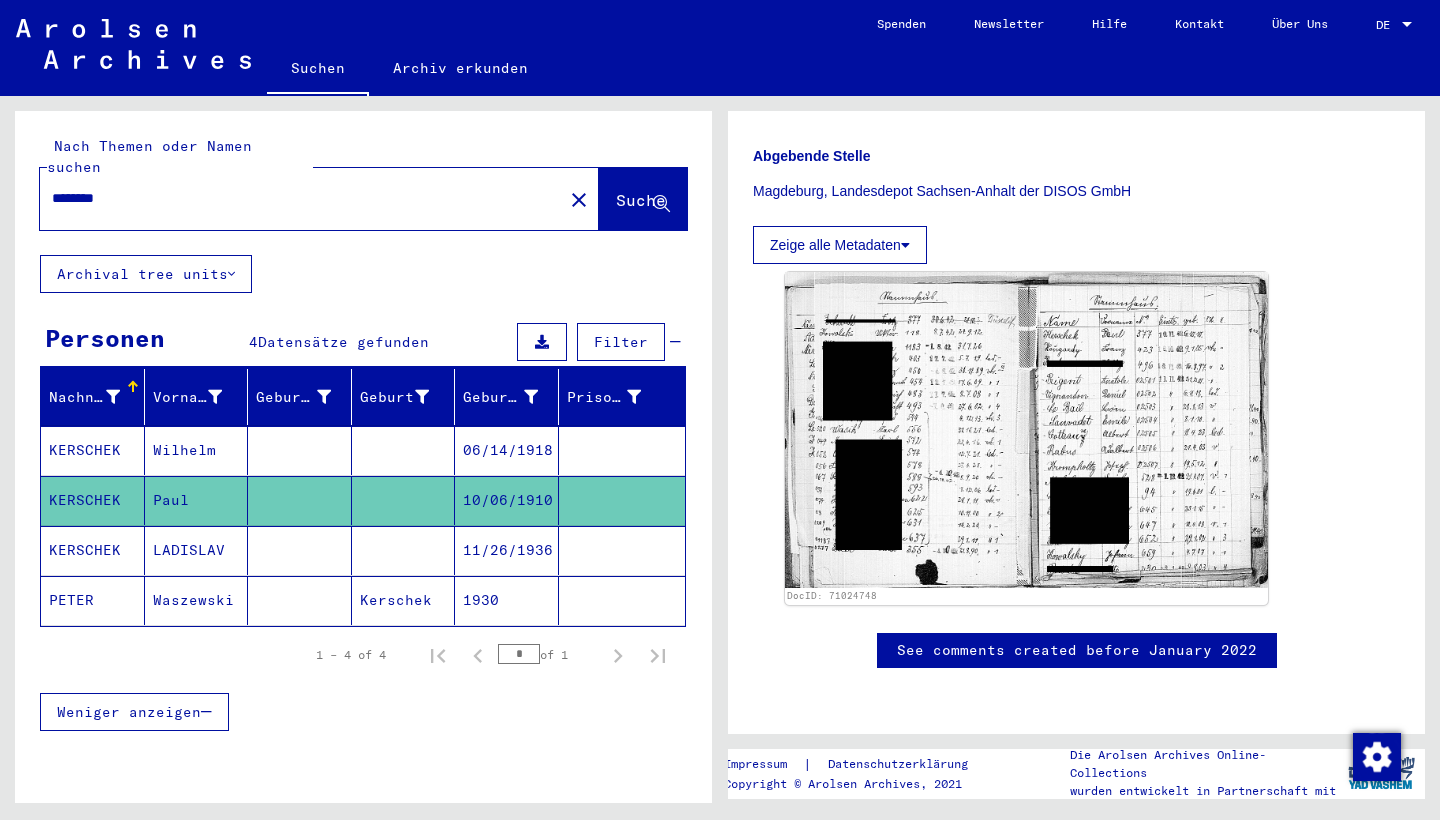 click at bounding box center (404, 500) 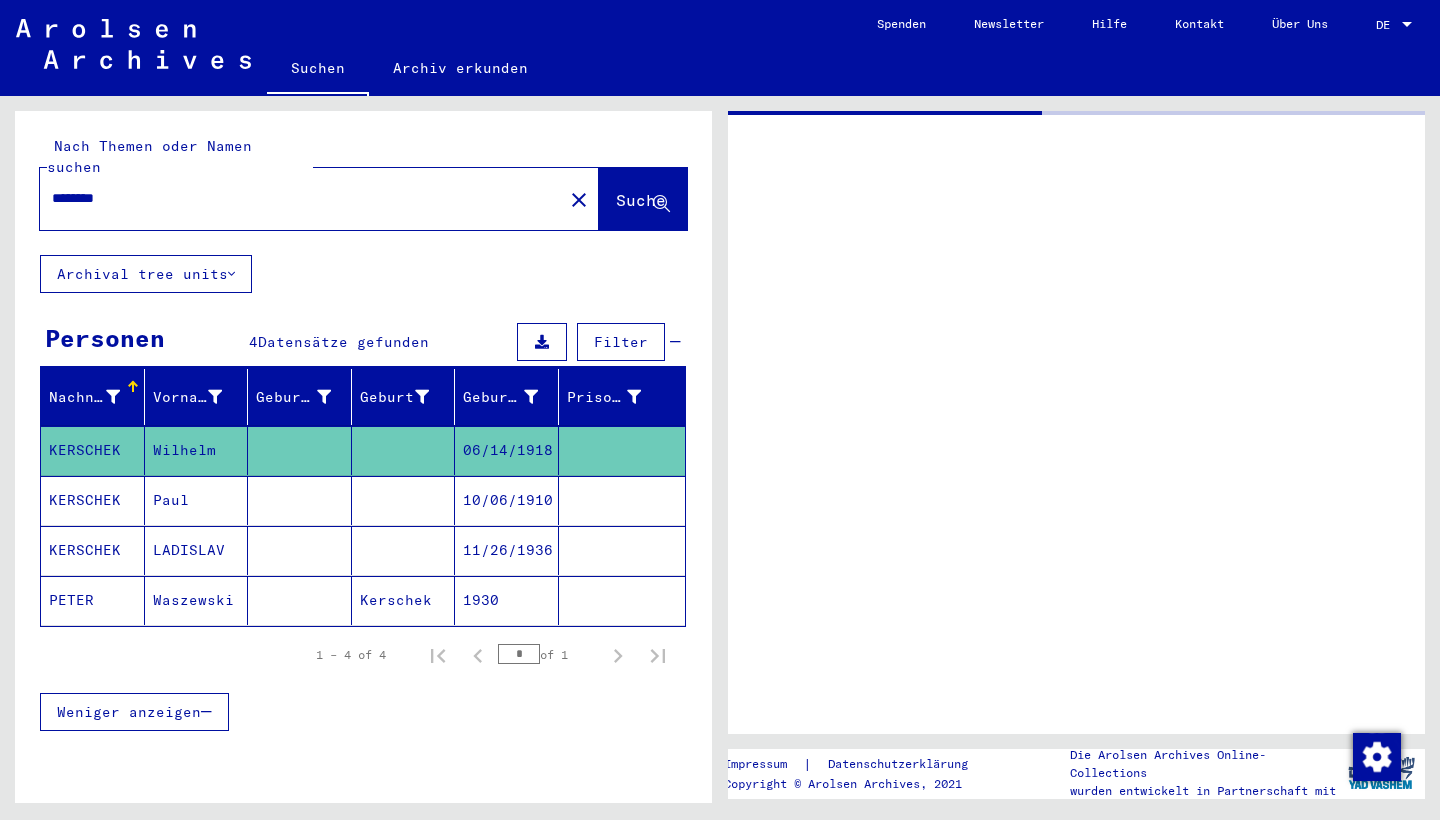scroll, scrollTop: 0, scrollLeft: 0, axis: both 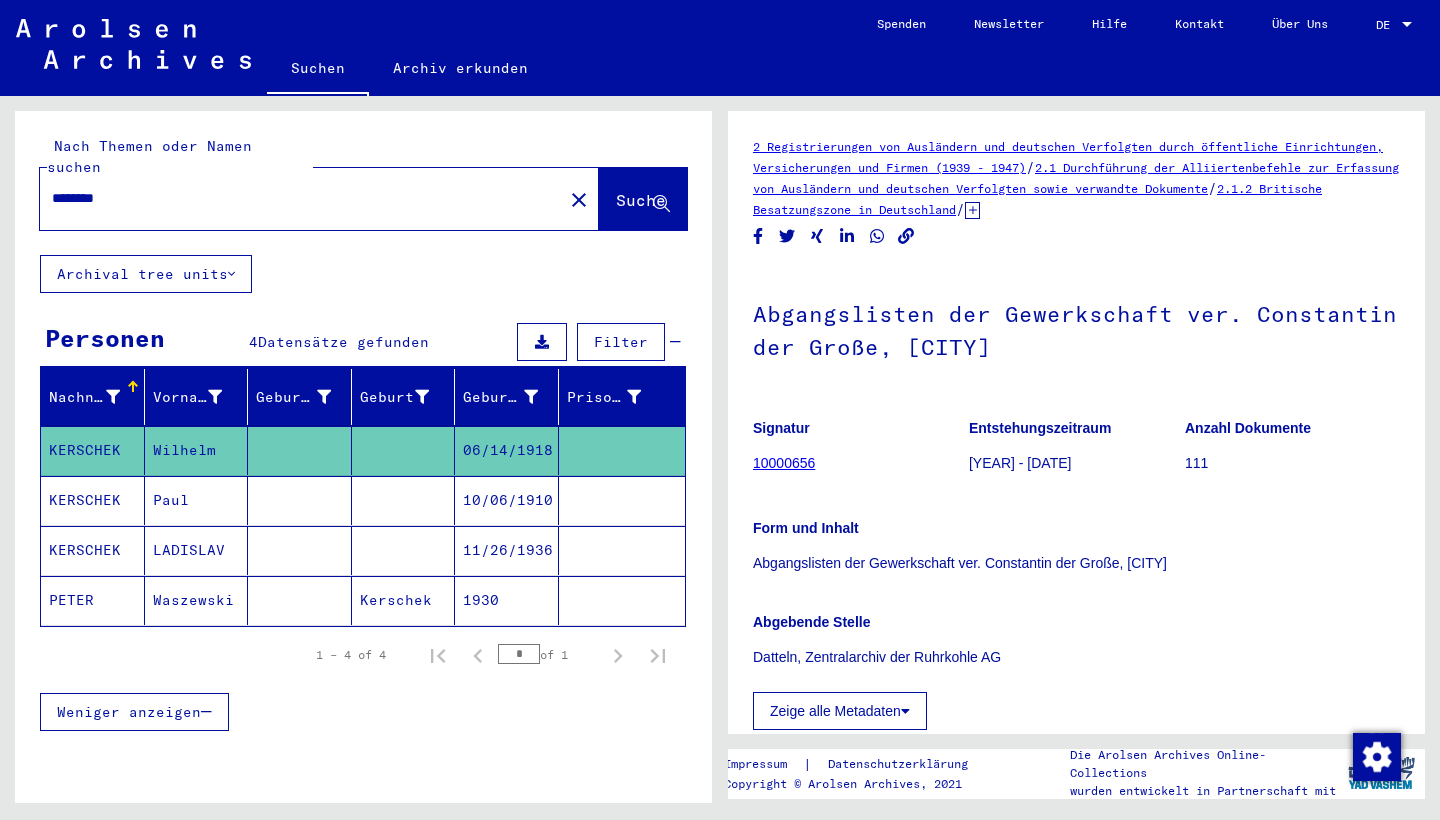 click at bounding box center [622, 550] 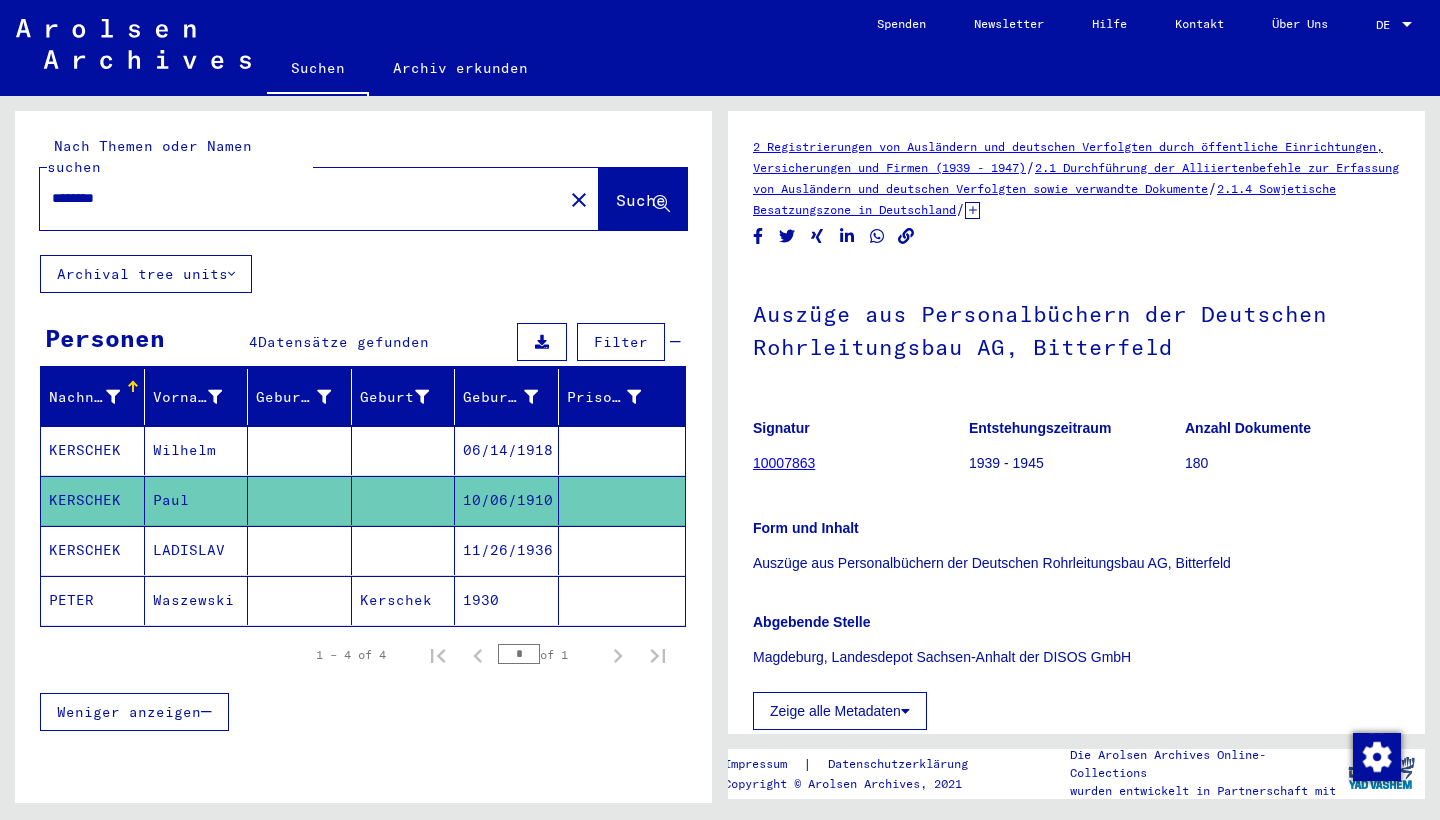 scroll, scrollTop: 0, scrollLeft: 0, axis: both 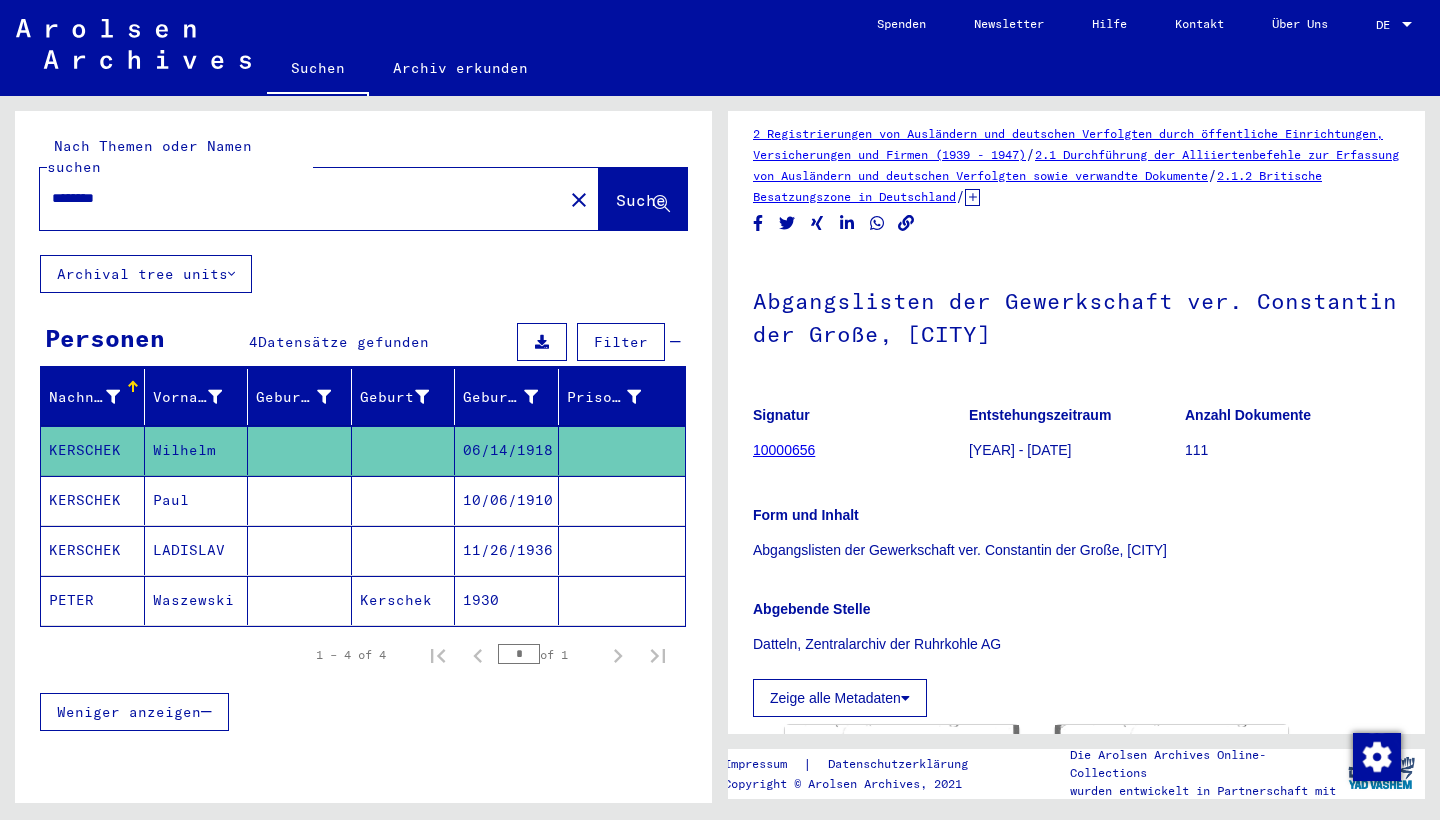 click at bounding box center [622, 550] 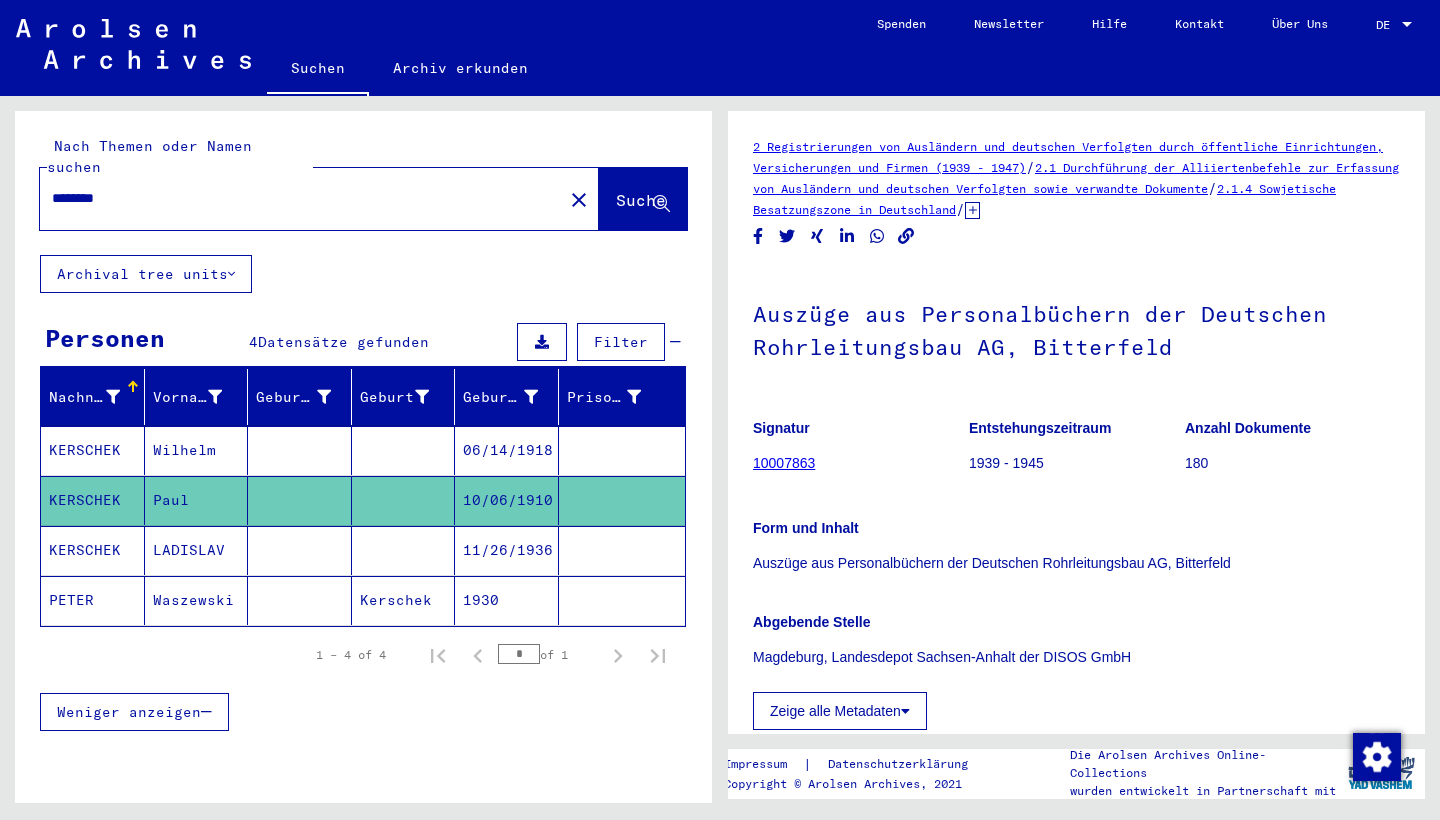 scroll, scrollTop: 0, scrollLeft: 0, axis: both 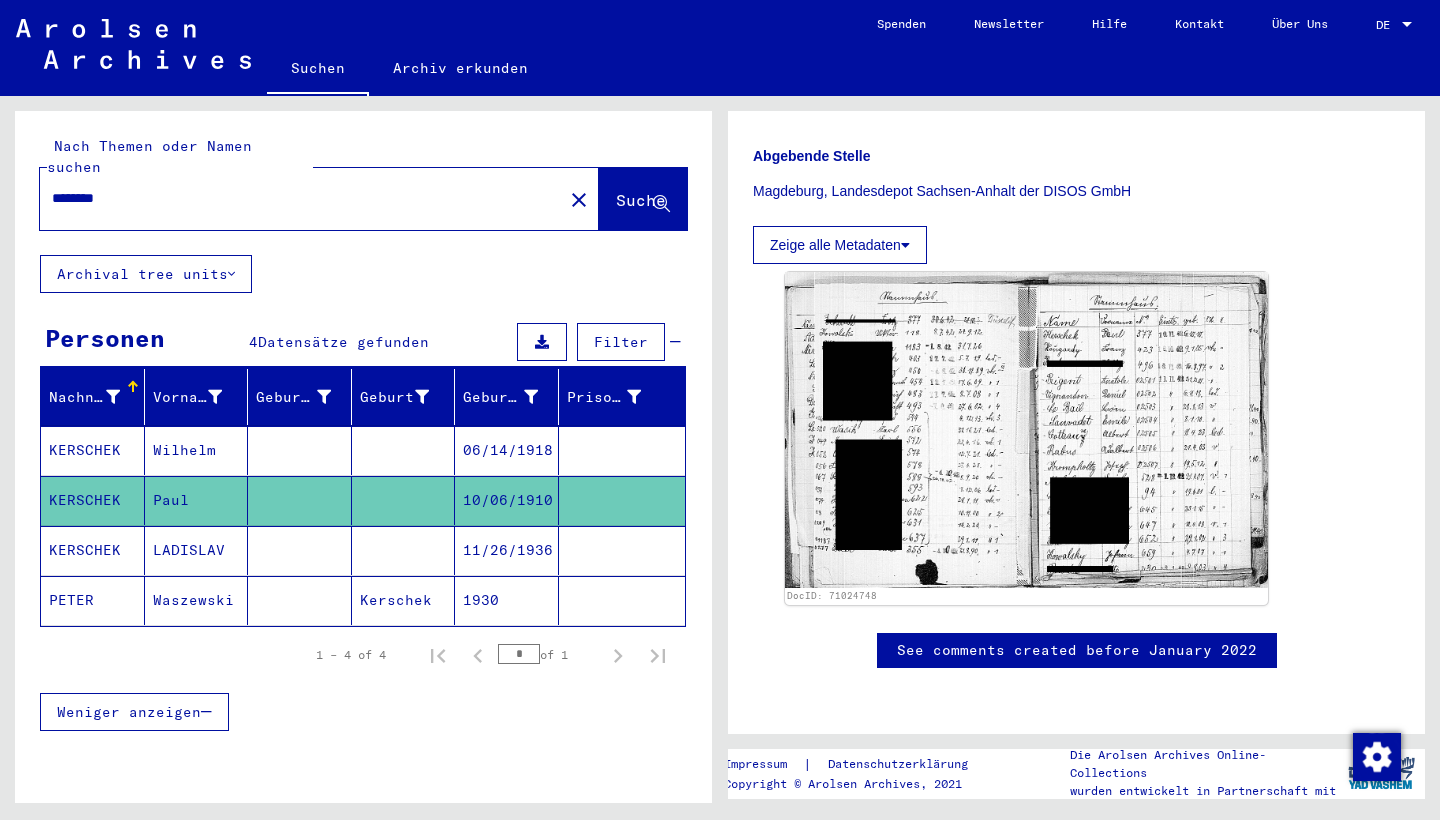 click on "Archival tree units" 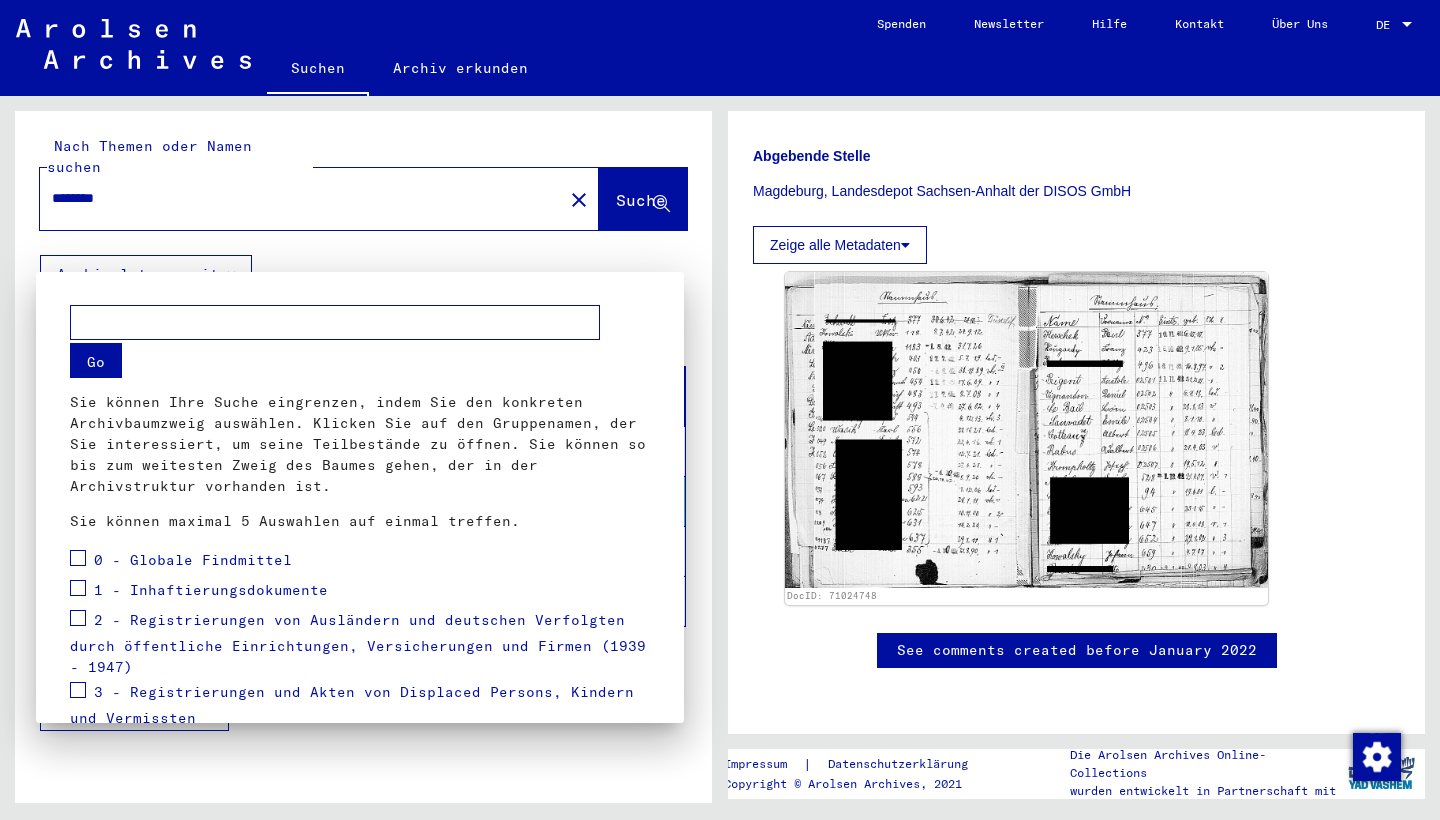 scroll, scrollTop: 0, scrollLeft: 0, axis: both 